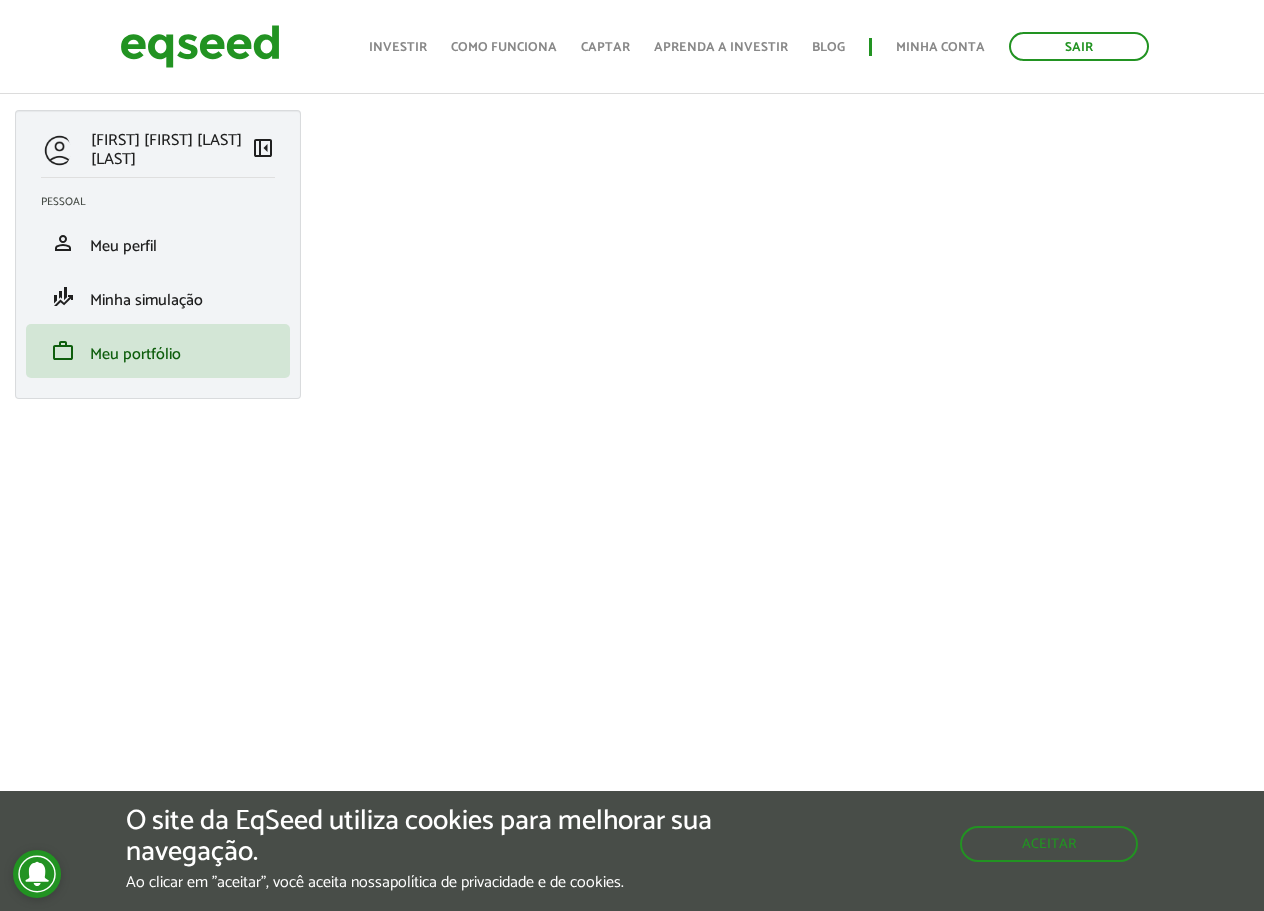 scroll, scrollTop: 1200, scrollLeft: 0, axis: vertical 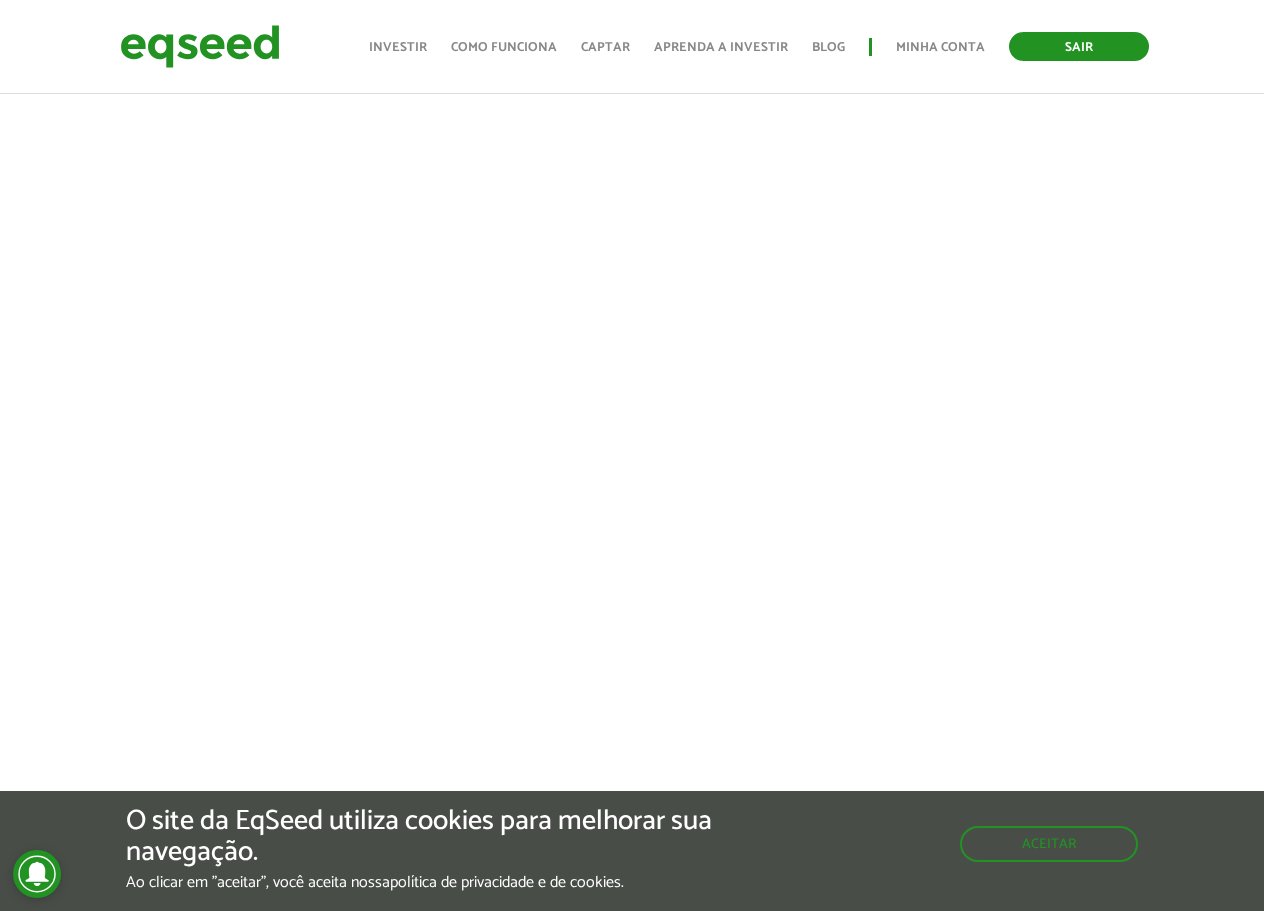 click on "Sair" at bounding box center (1079, 46) 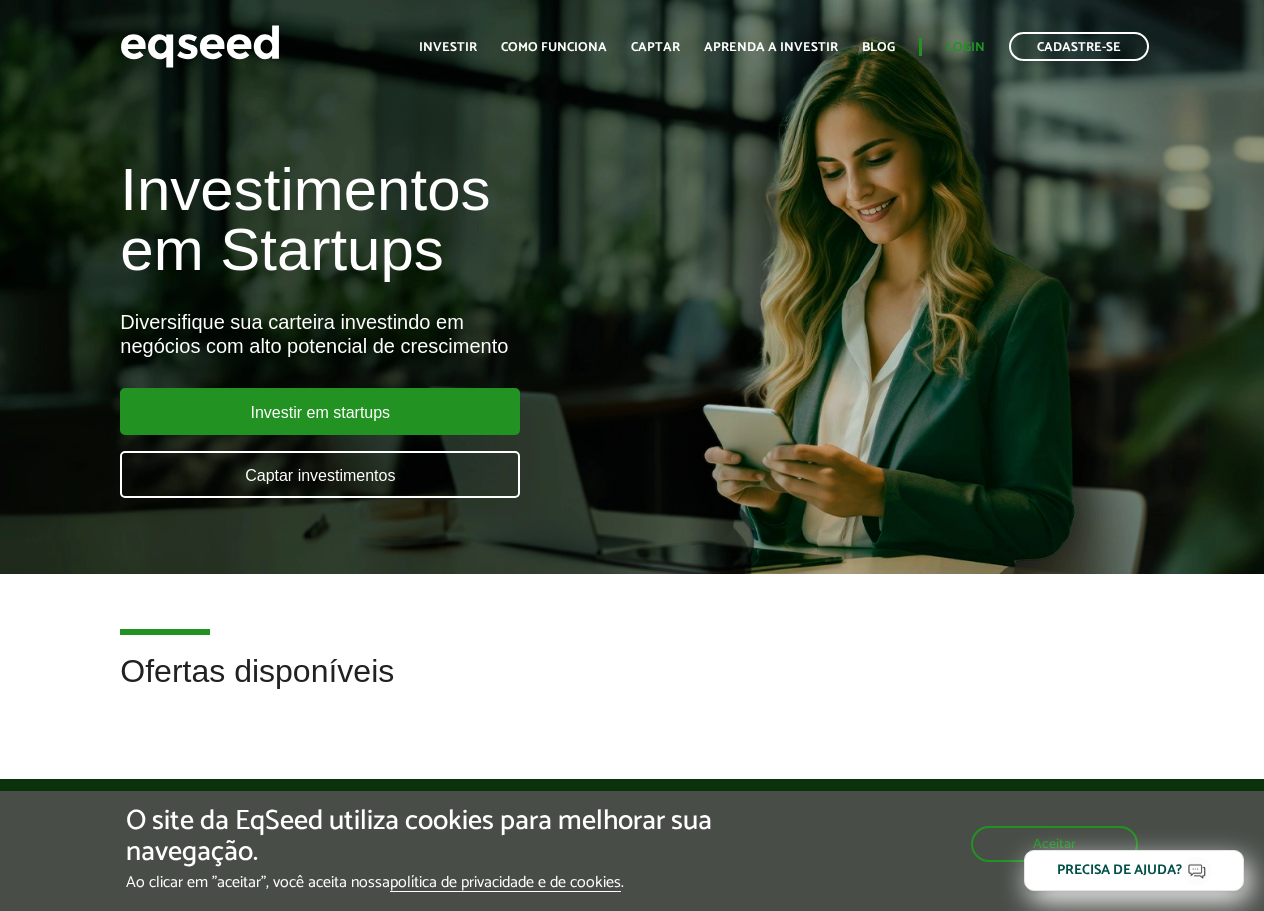 scroll, scrollTop: 0, scrollLeft: 0, axis: both 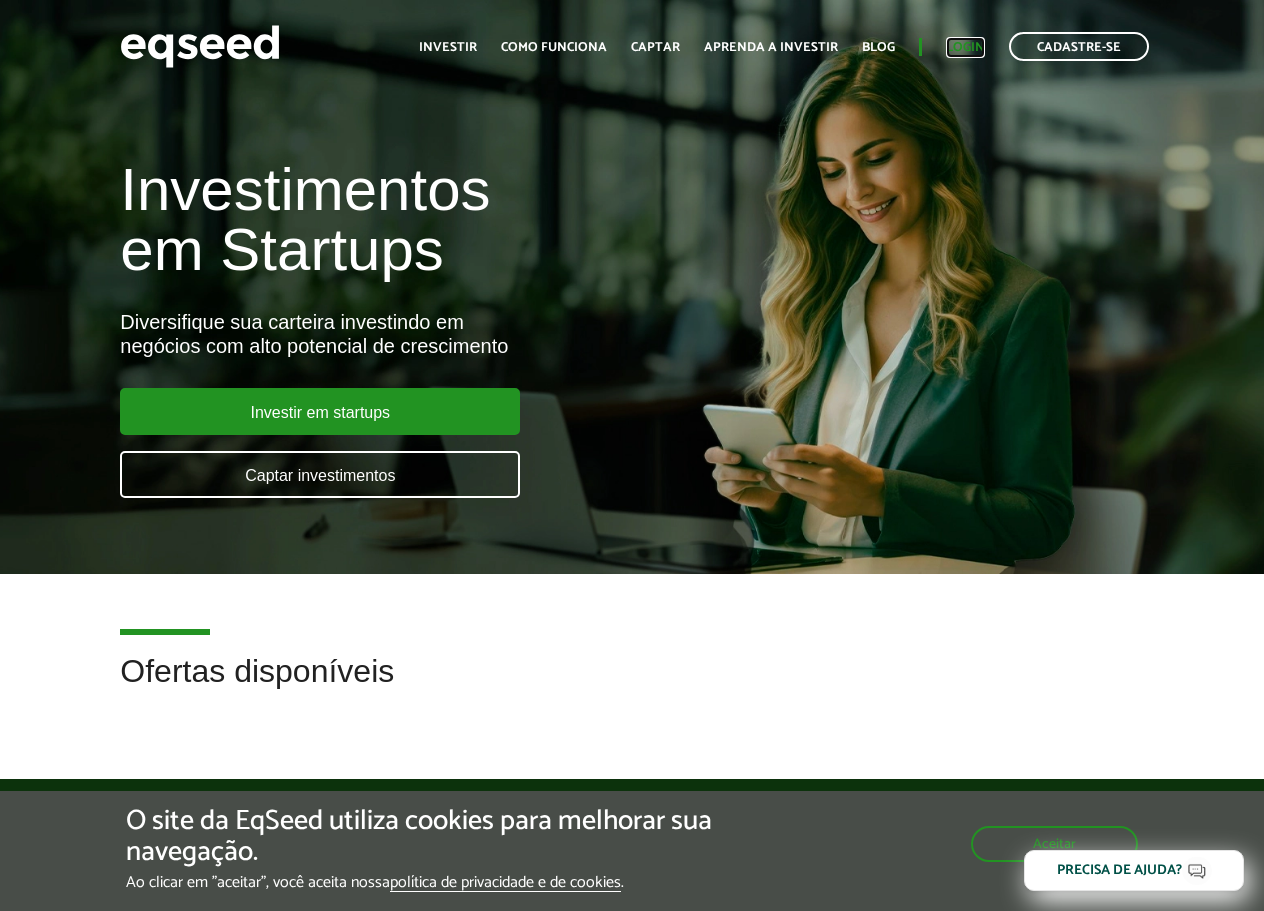 click on "Login" at bounding box center (965, 47) 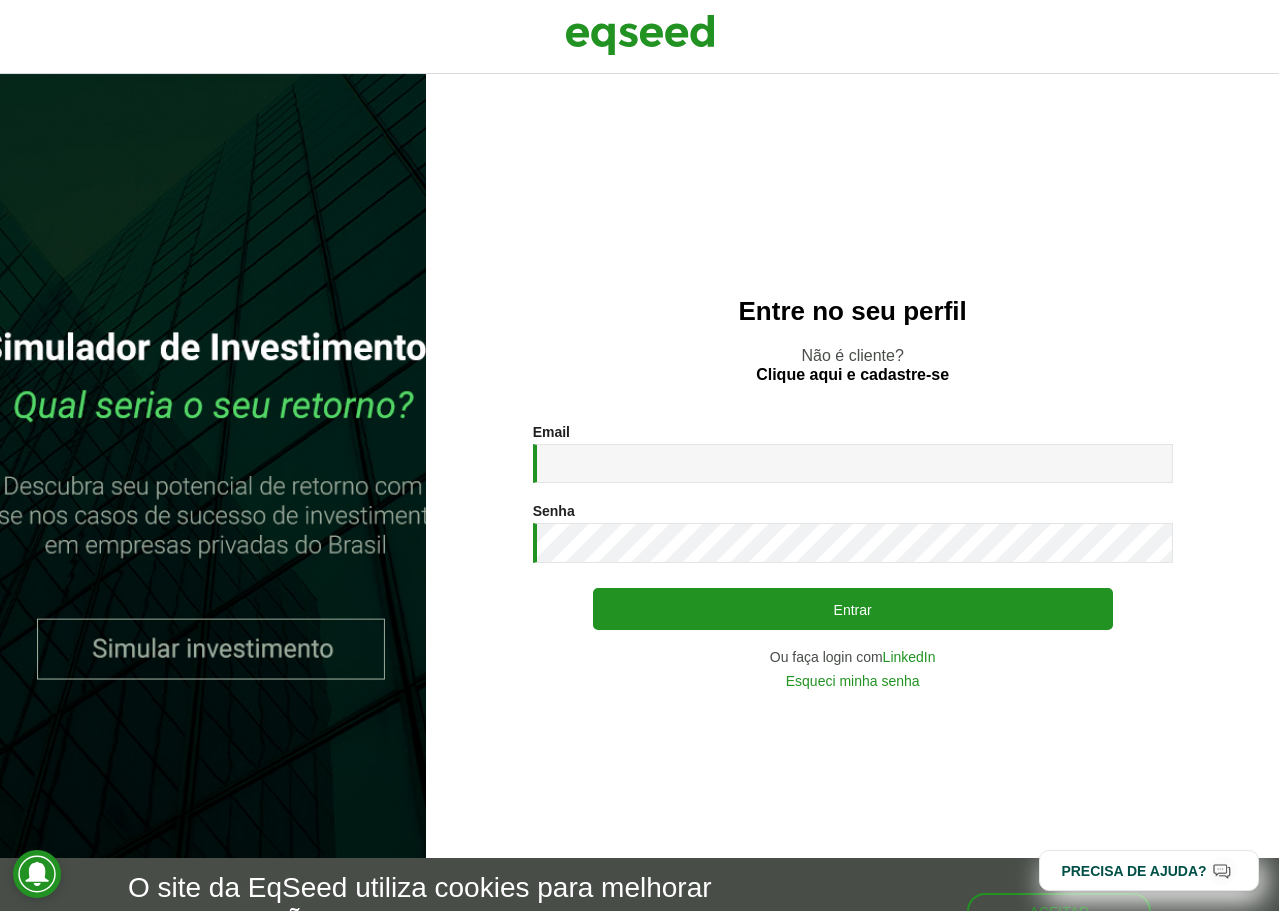 scroll, scrollTop: 0, scrollLeft: 0, axis: both 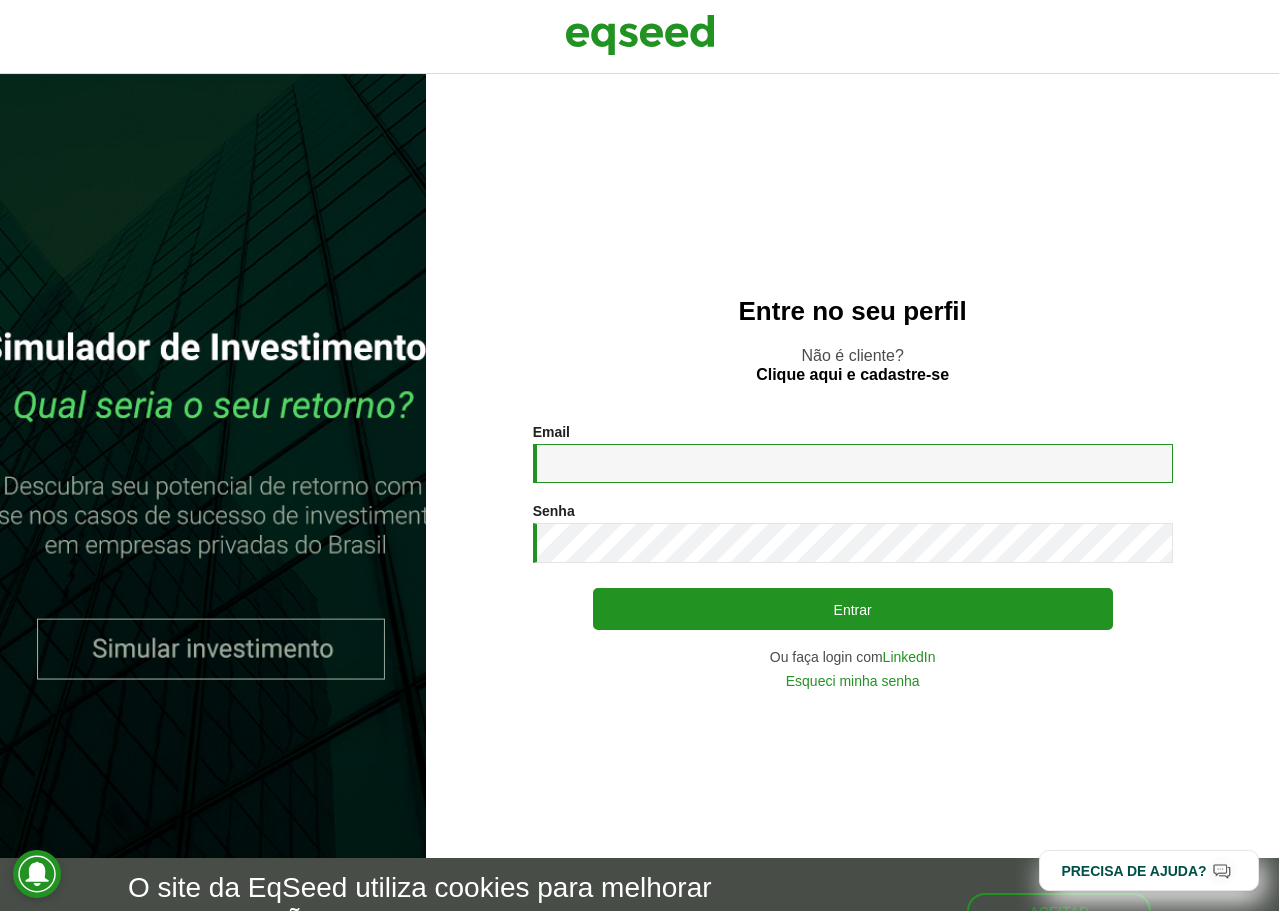click on "Email  *" at bounding box center [853, 463] 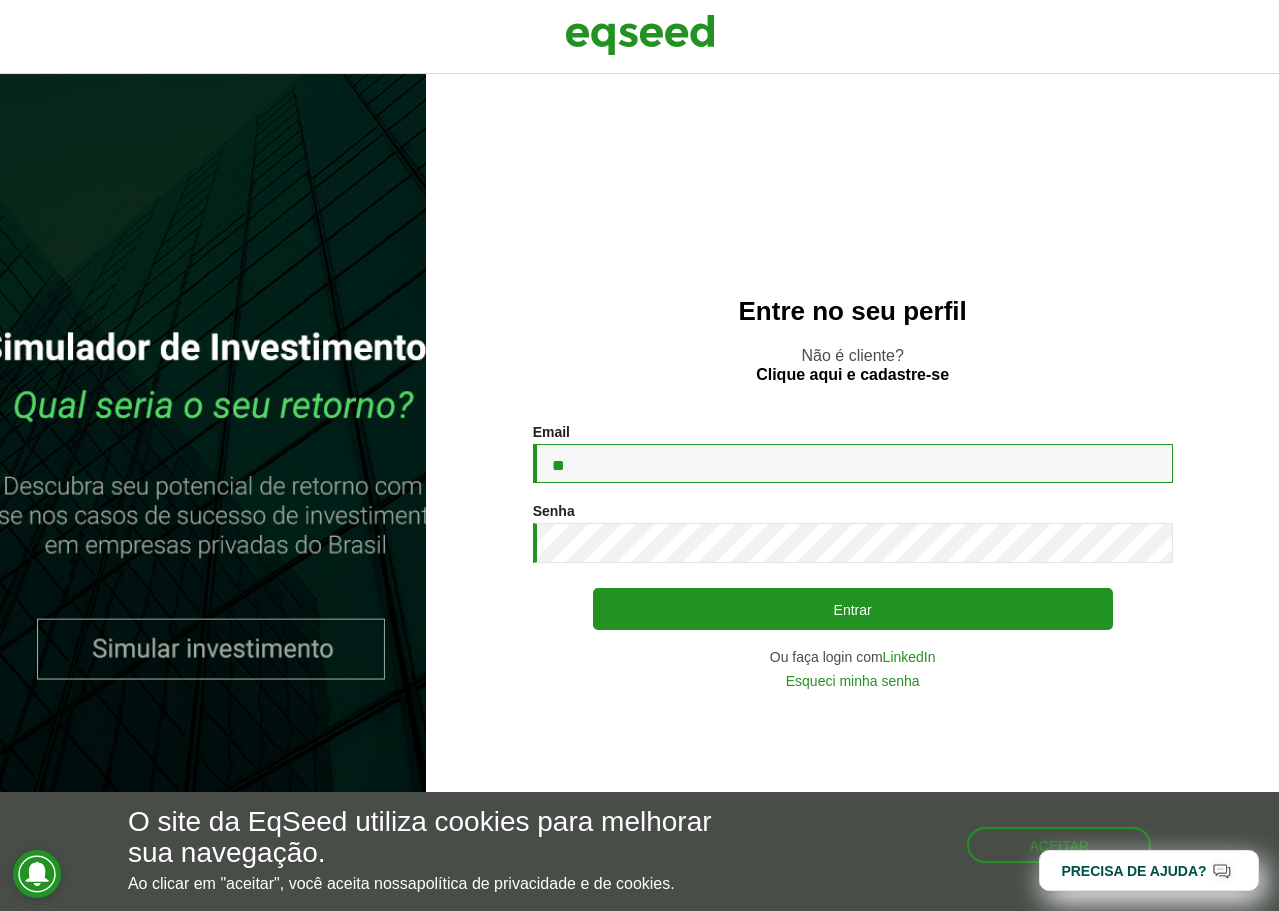 type on "**********" 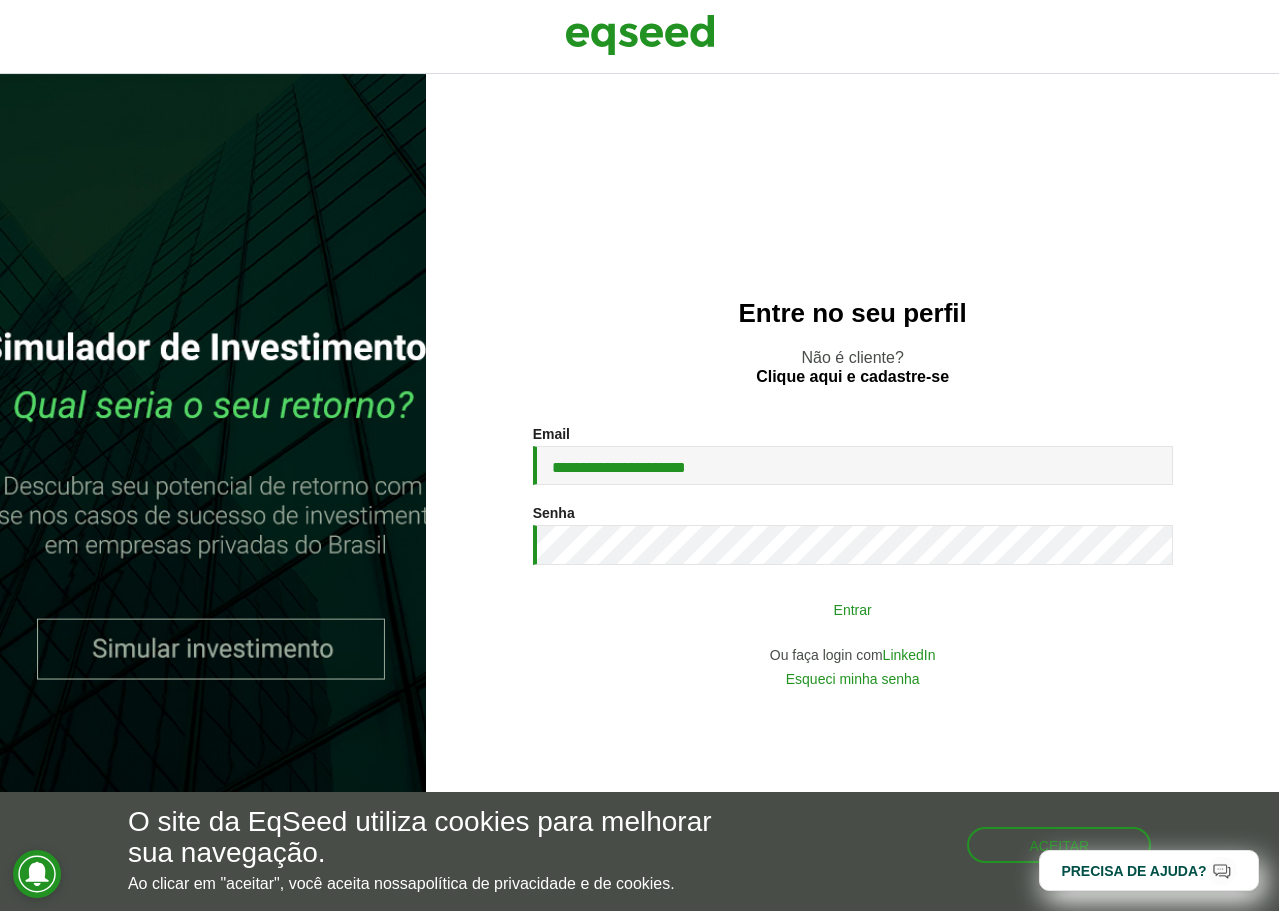 click on "Entrar" at bounding box center (853, 609) 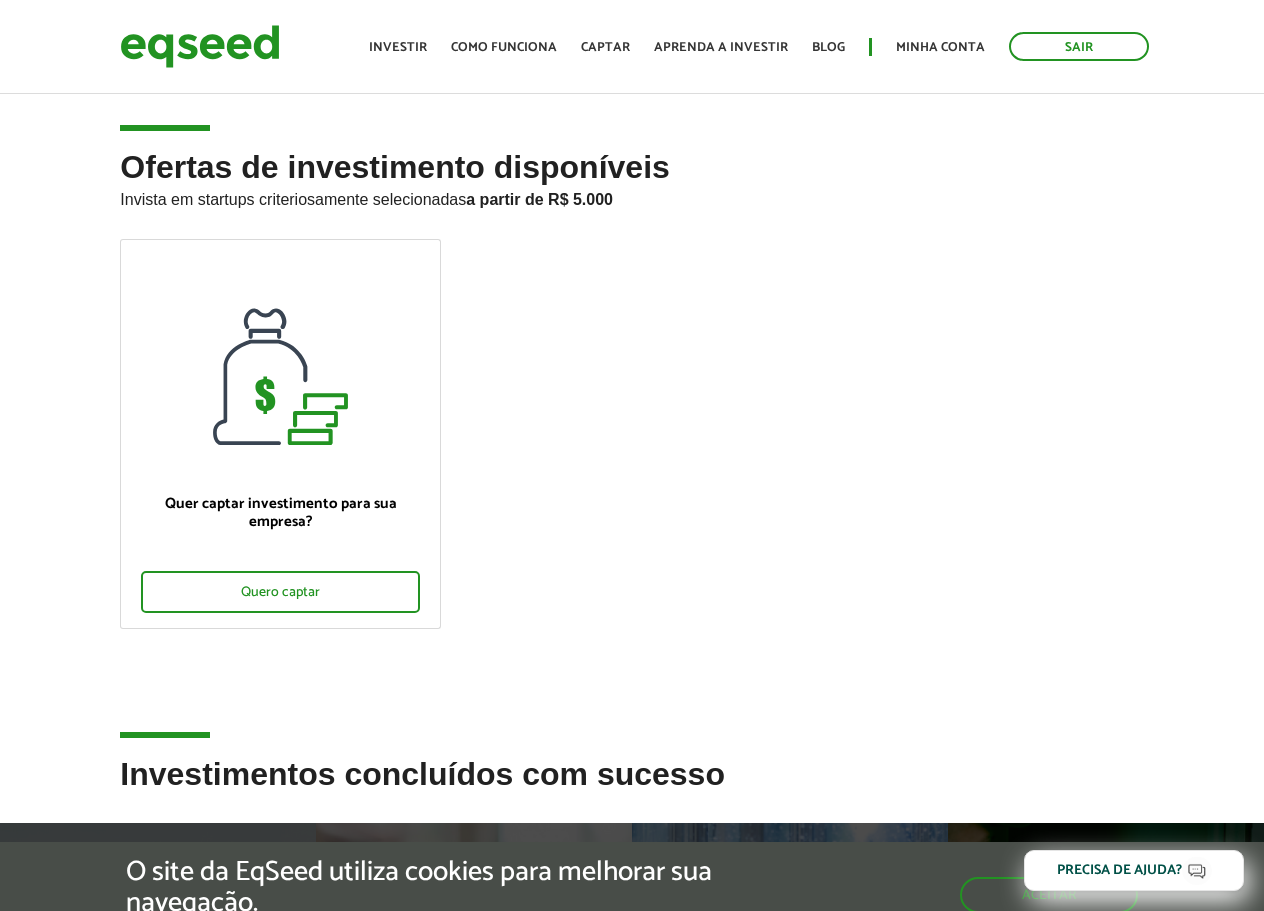 scroll, scrollTop: 0, scrollLeft: 0, axis: both 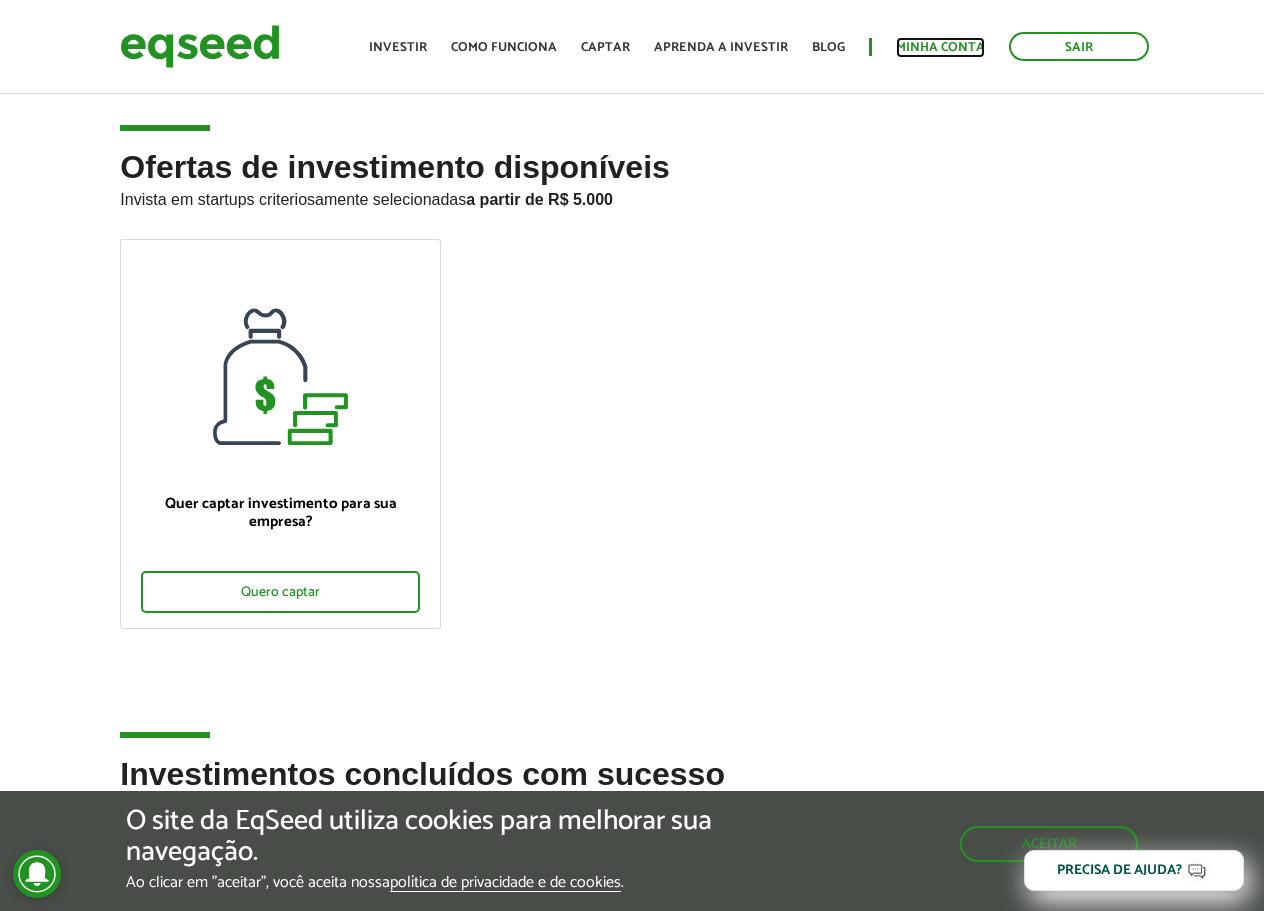click on "Minha conta" at bounding box center (940, 47) 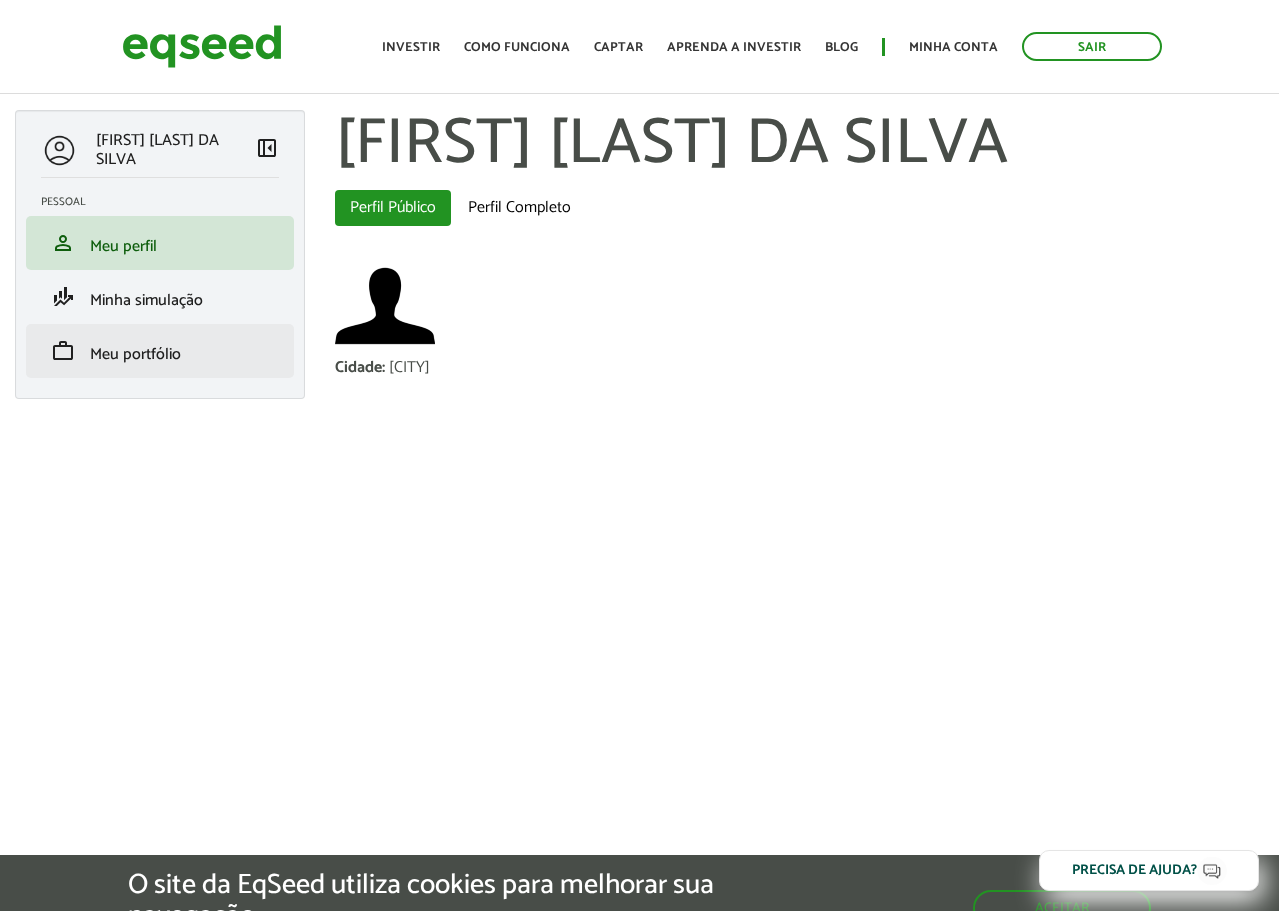 scroll, scrollTop: 0, scrollLeft: 0, axis: both 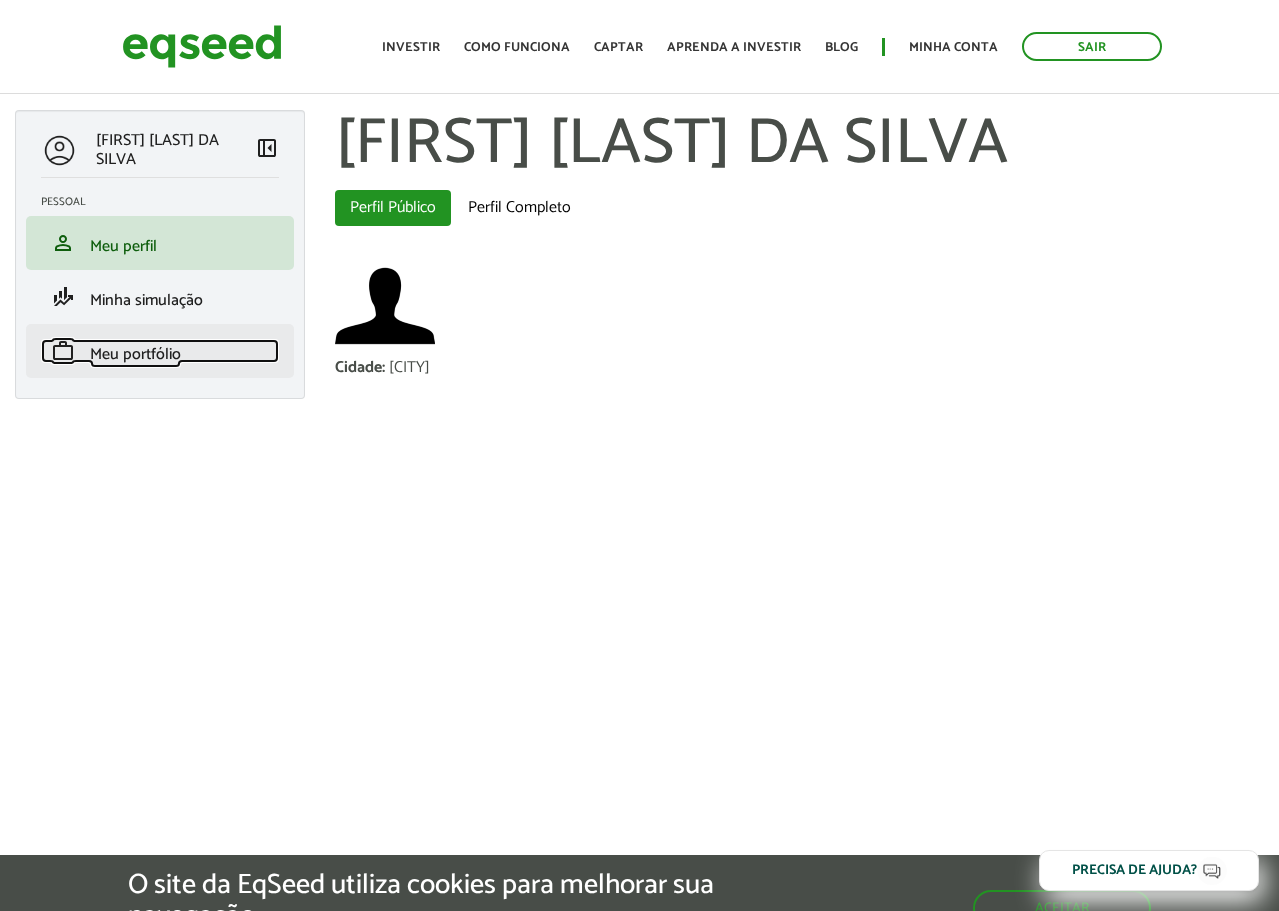 click on "Meu portfólio" at bounding box center (135, 354) 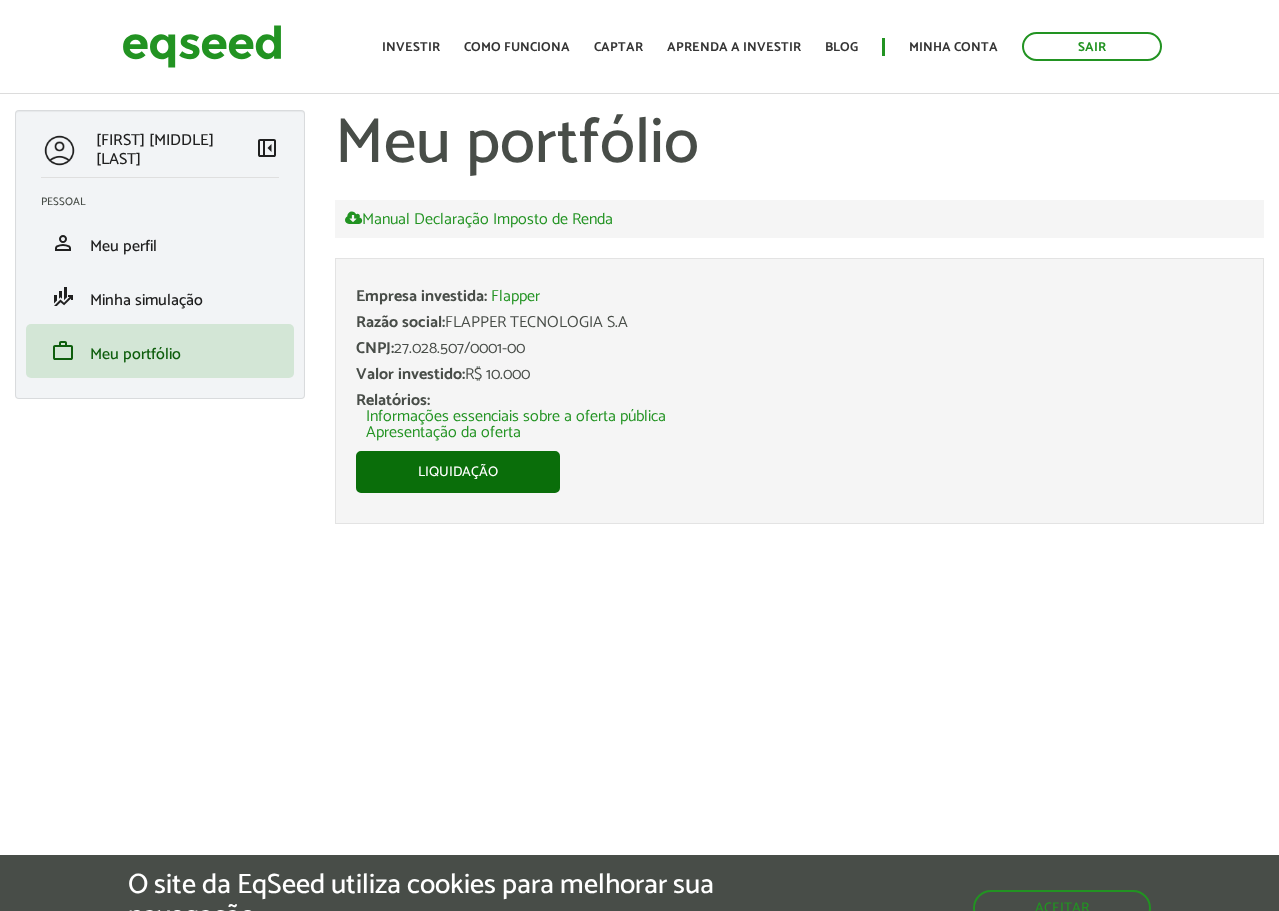 scroll, scrollTop: 0, scrollLeft: 0, axis: both 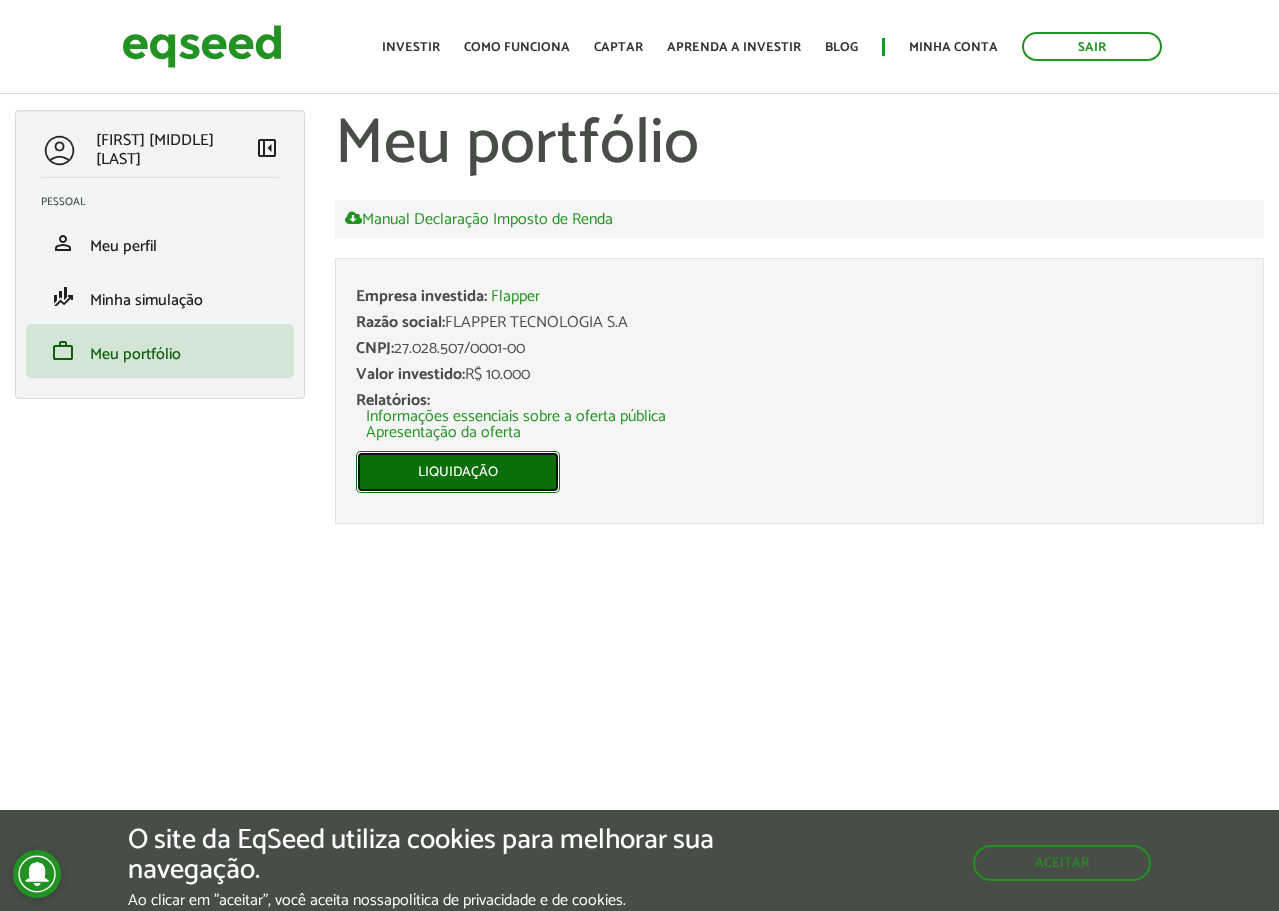click on "Liquidação" at bounding box center [458, 472] 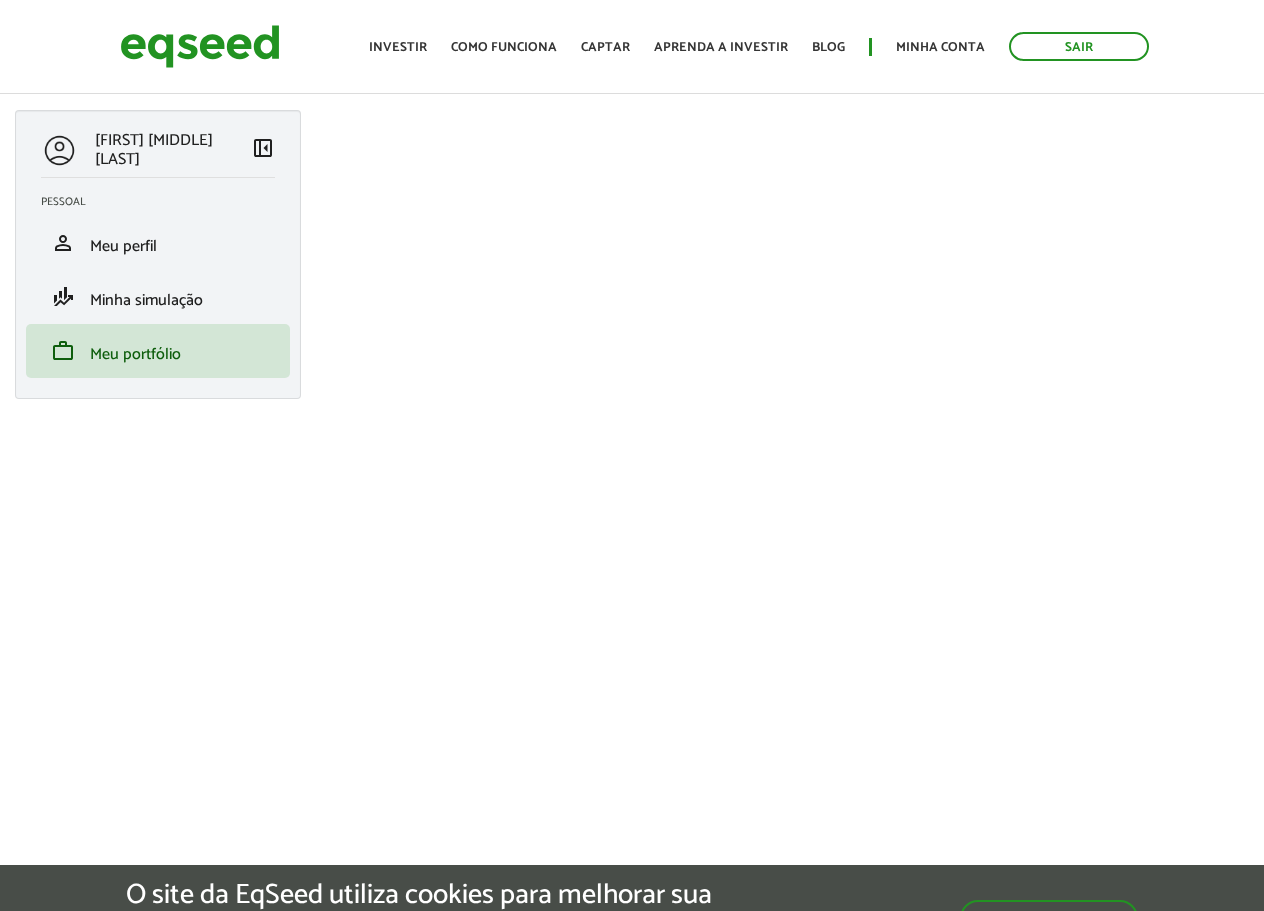 scroll, scrollTop: 0, scrollLeft: 0, axis: both 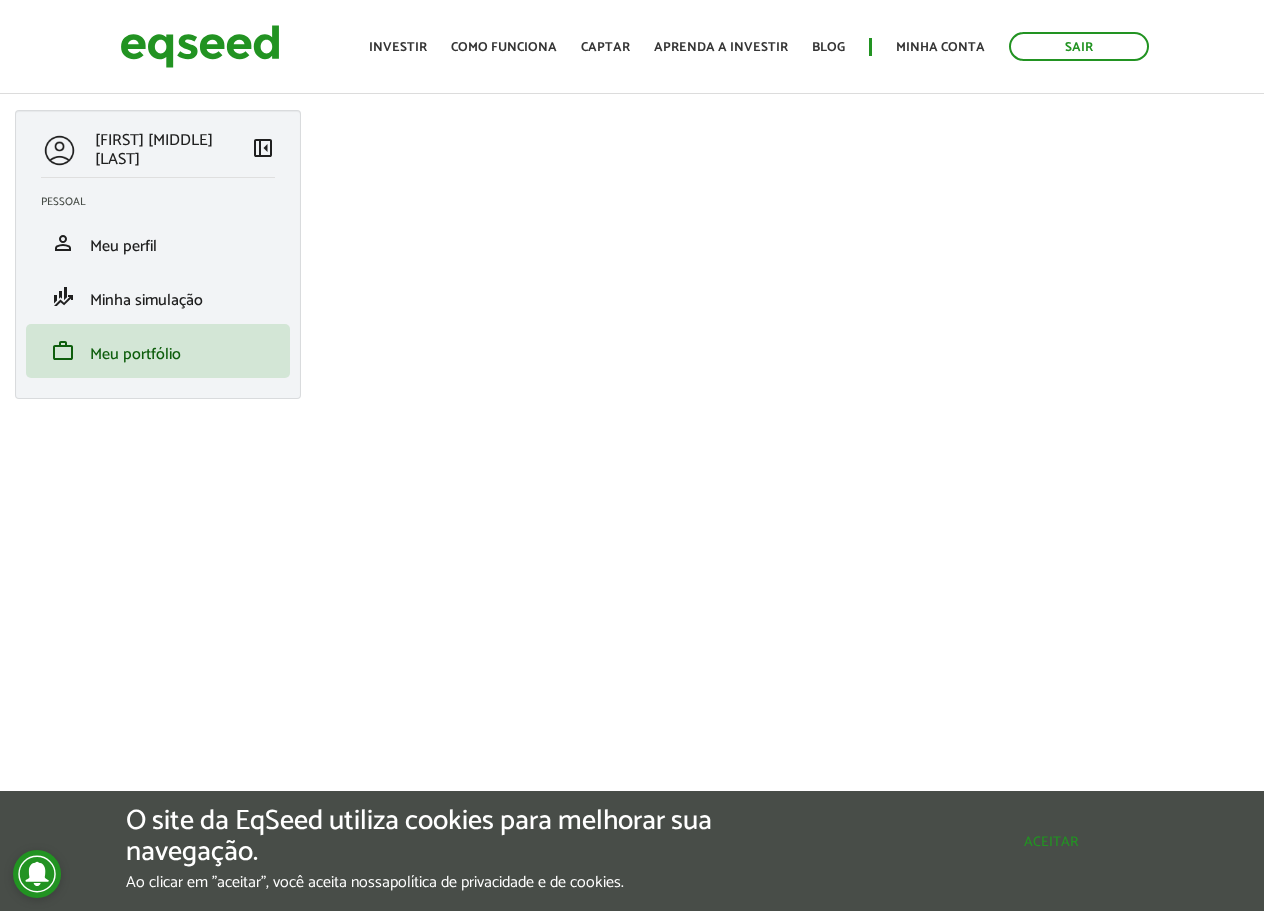drag, startPoint x: 1026, startPoint y: 853, endPoint x: 981, endPoint y: 808, distance: 63.63961 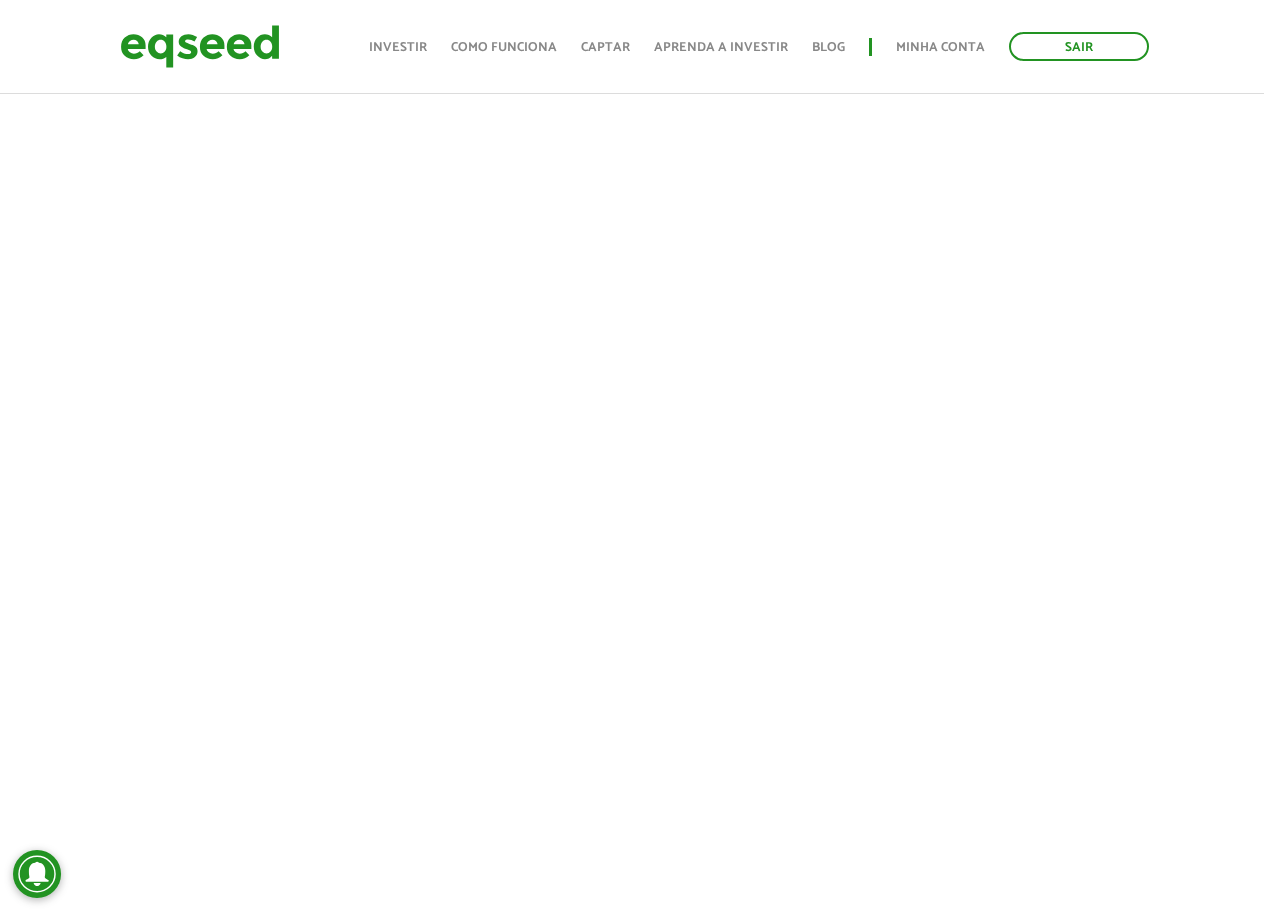 scroll, scrollTop: 1200, scrollLeft: 0, axis: vertical 